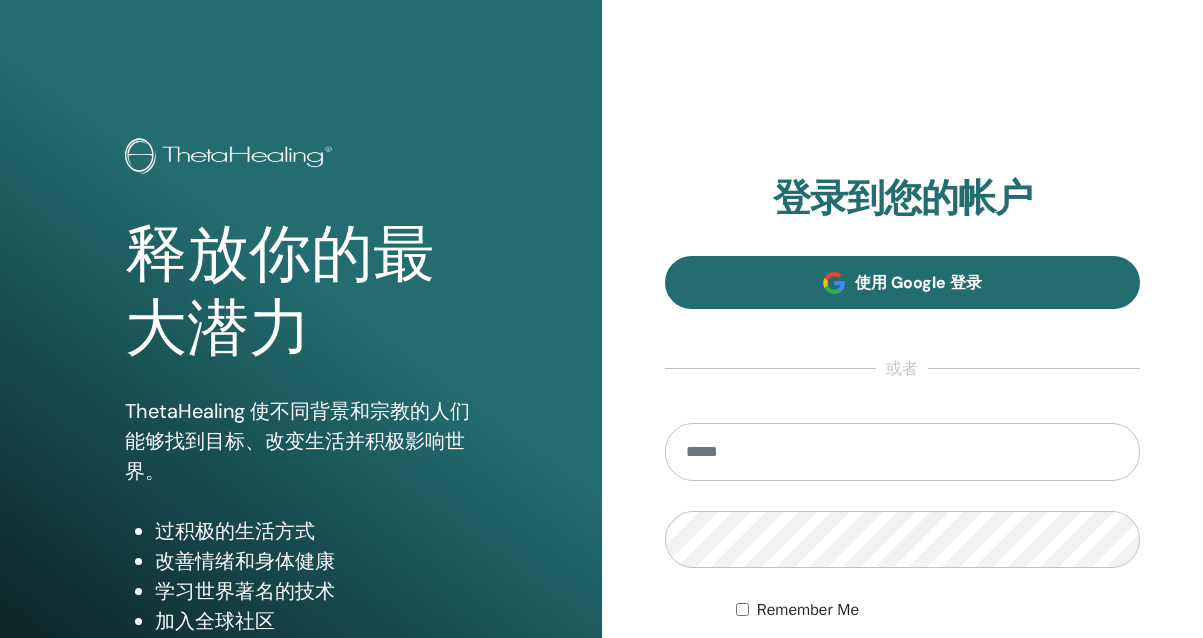 scroll, scrollTop: 0, scrollLeft: 0, axis: both 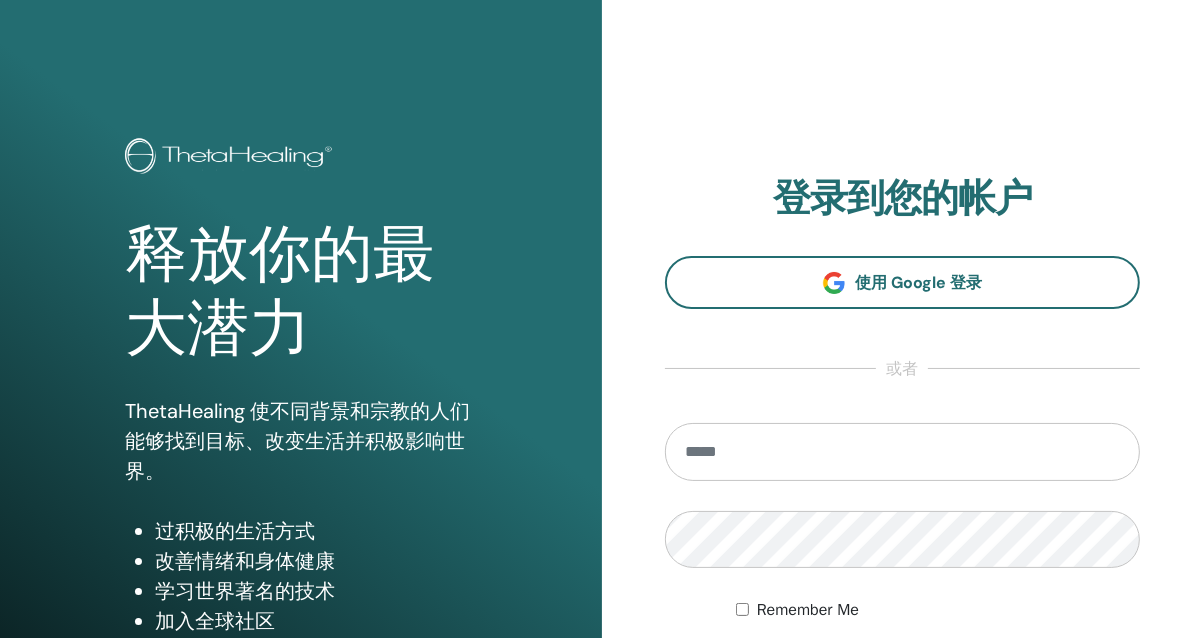 click at bounding box center [903, 452] 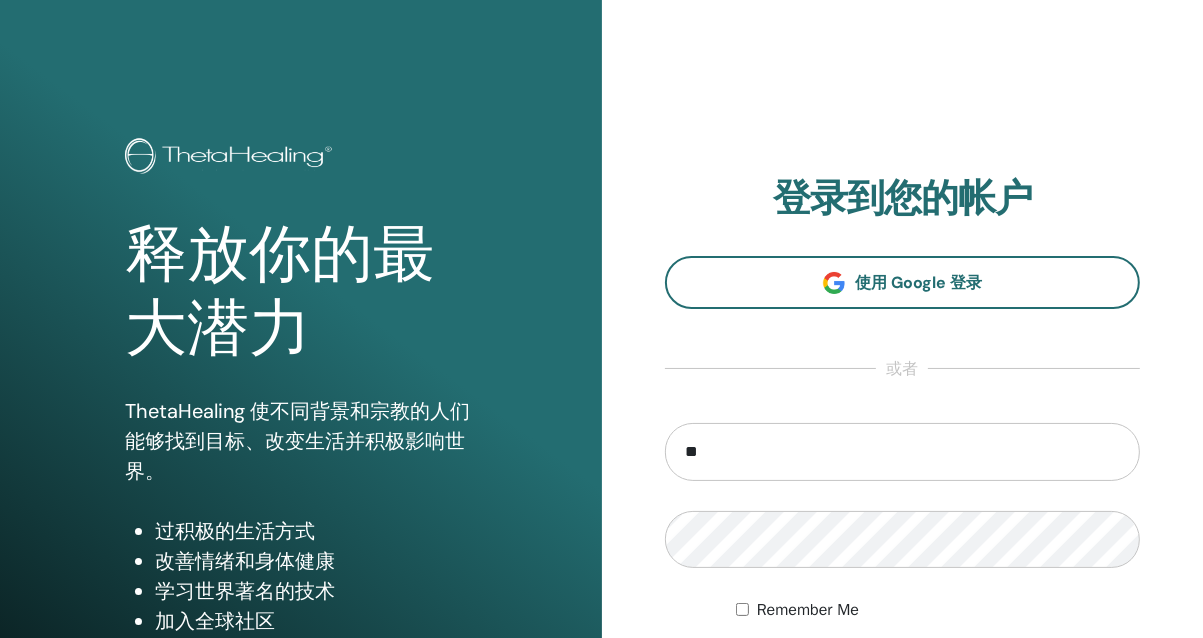 type on "*" 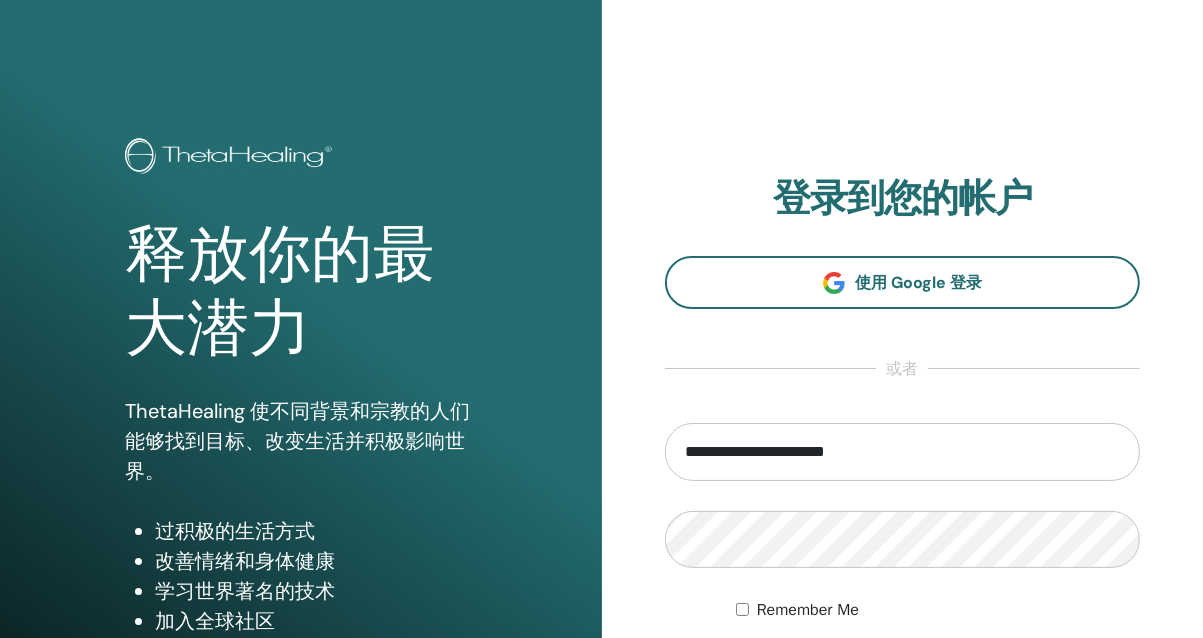 type on "**********" 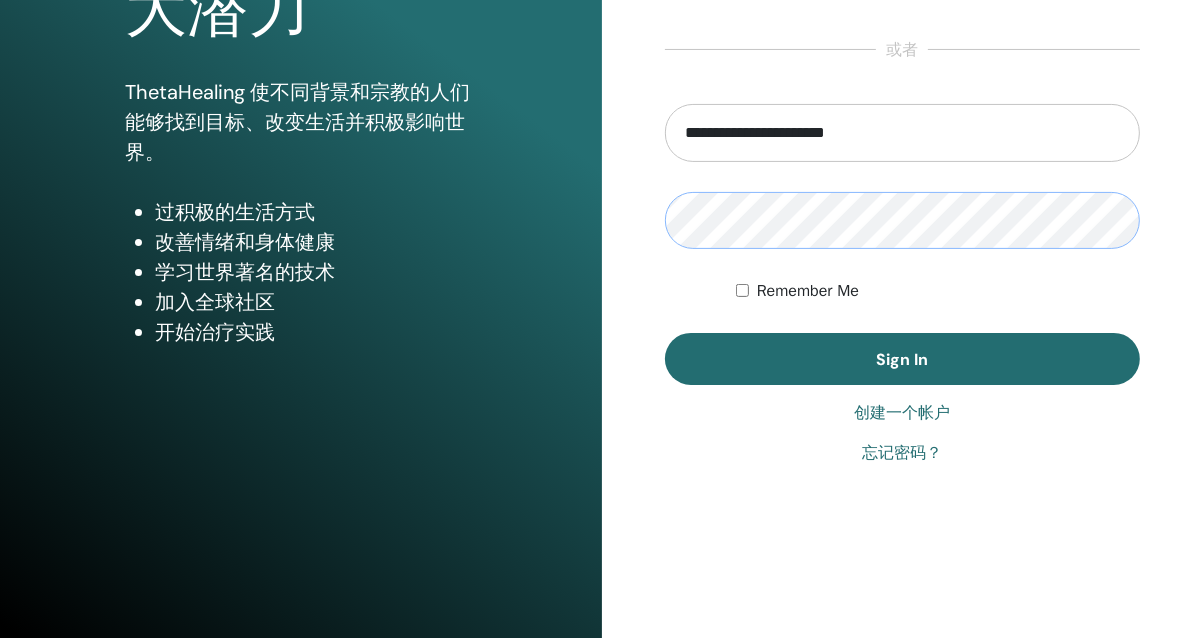 scroll, scrollTop: 321, scrollLeft: 0, axis: vertical 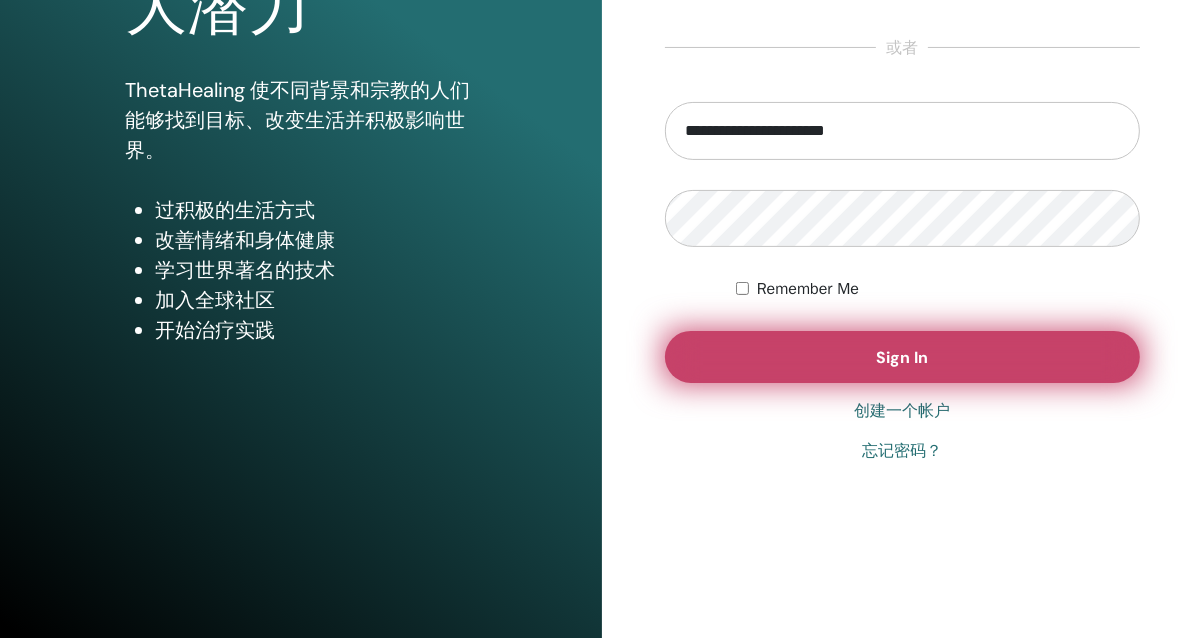 click on "Sign In" at bounding box center (902, 357) 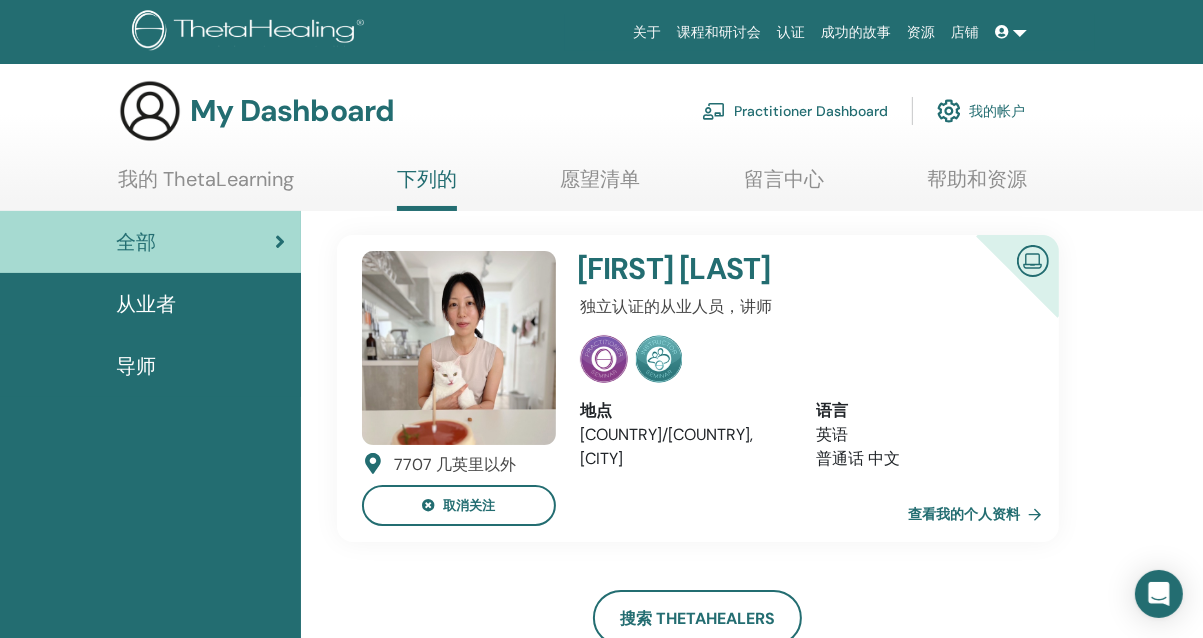 scroll, scrollTop: 0, scrollLeft: 0, axis: both 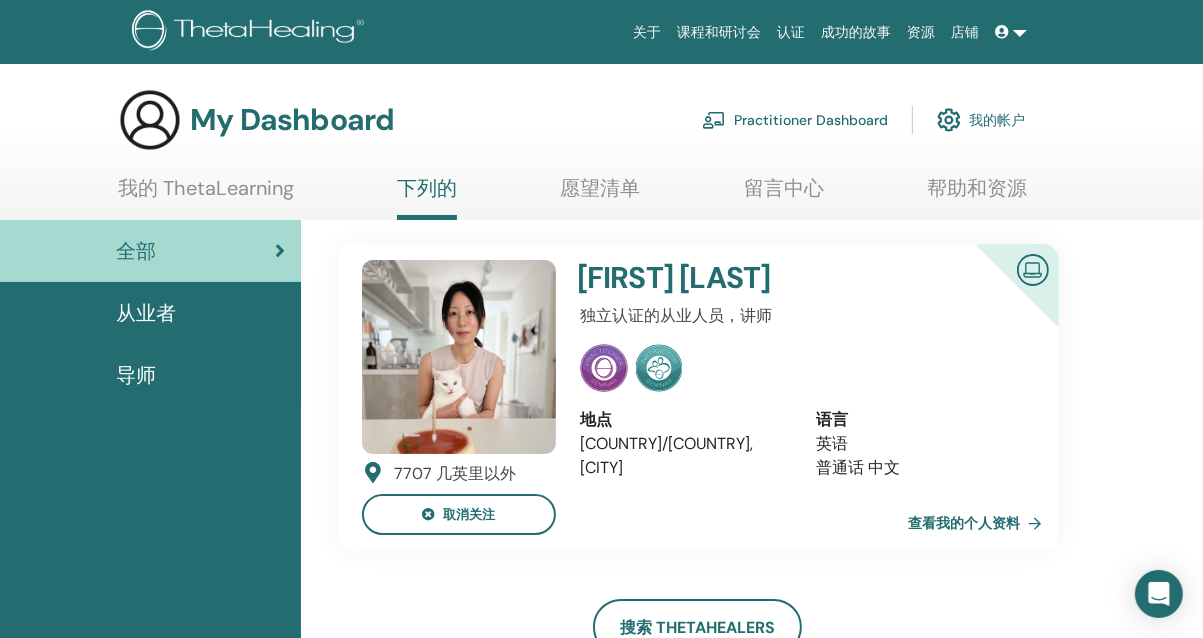 click on "帮助和资源" at bounding box center (977, 195) 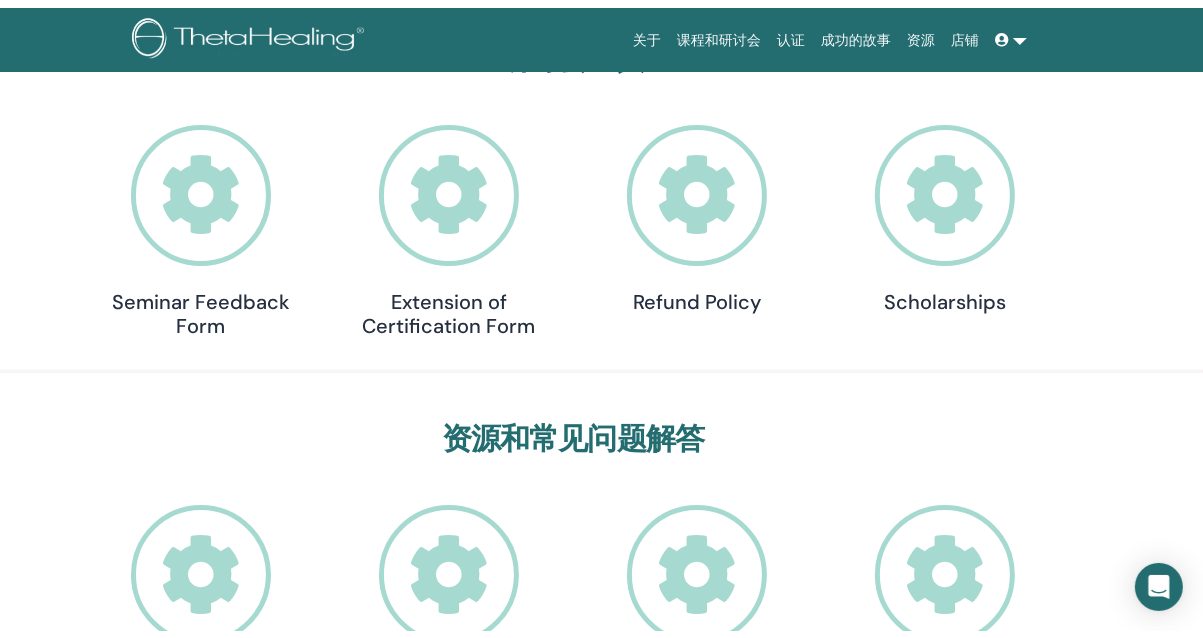 scroll, scrollTop: 0, scrollLeft: 0, axis: both 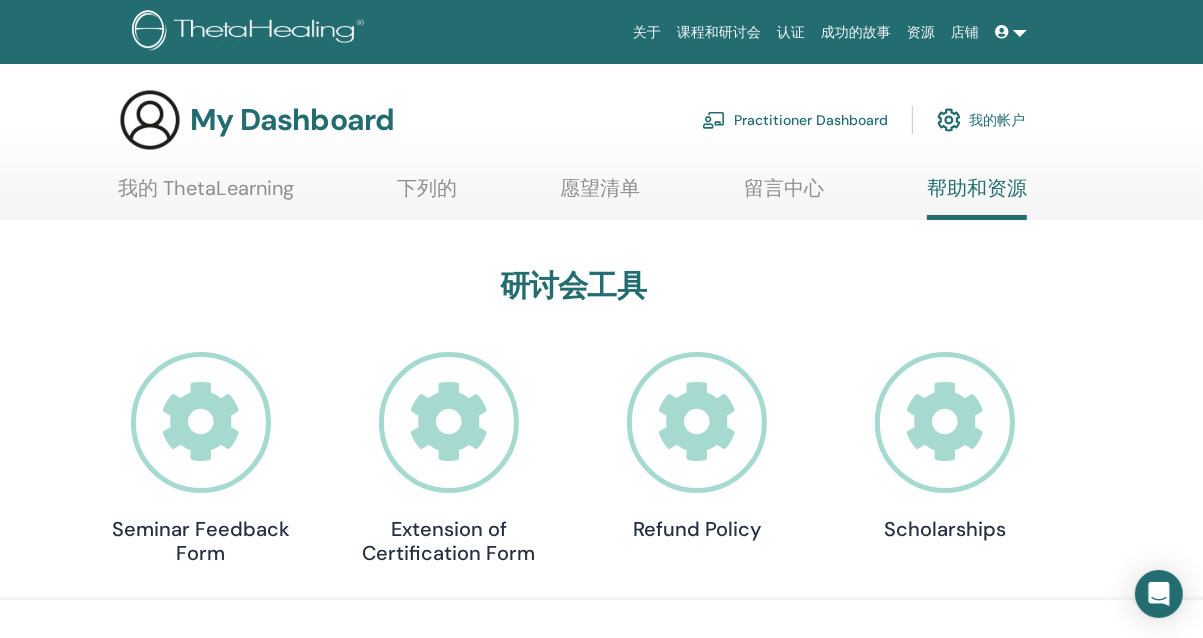 click at bounding box center (1002, 32) 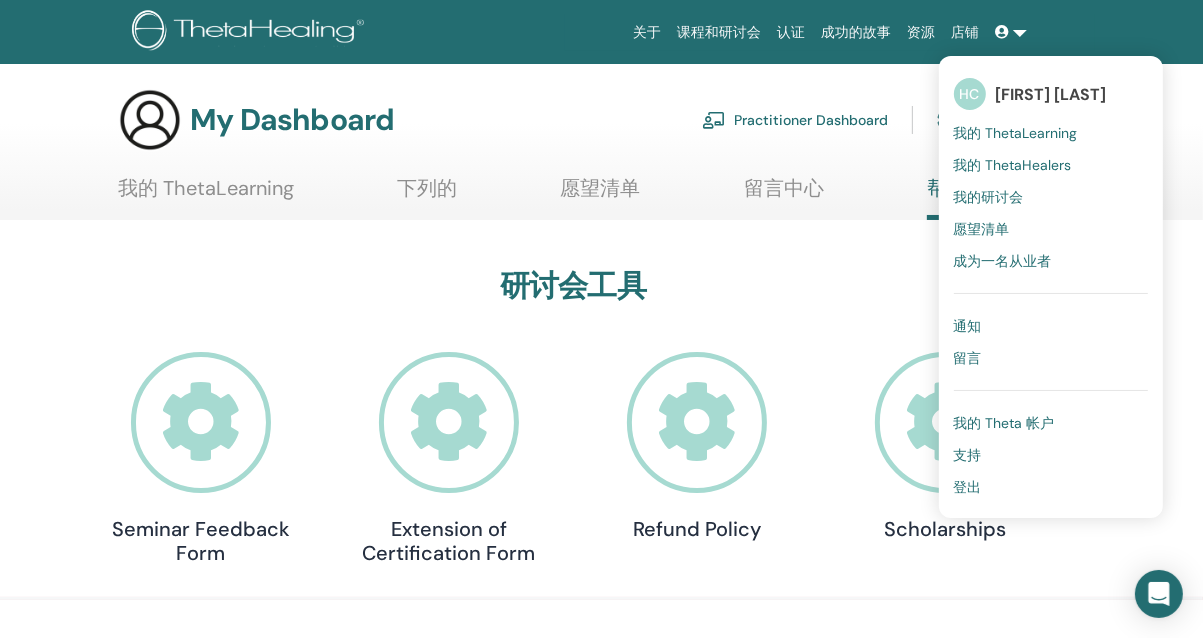 click on "我的 ThetaLearning" at bounding box center (1016, 133) 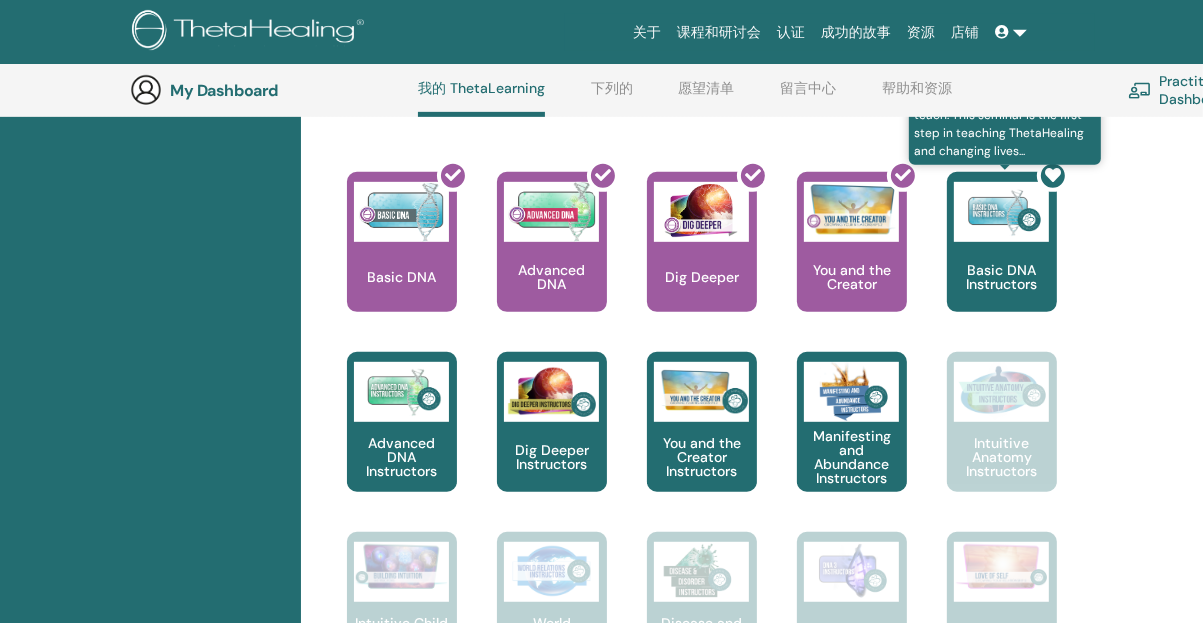 scroll, scrollTop: 752, scrollLeft: 0, axis: vertical 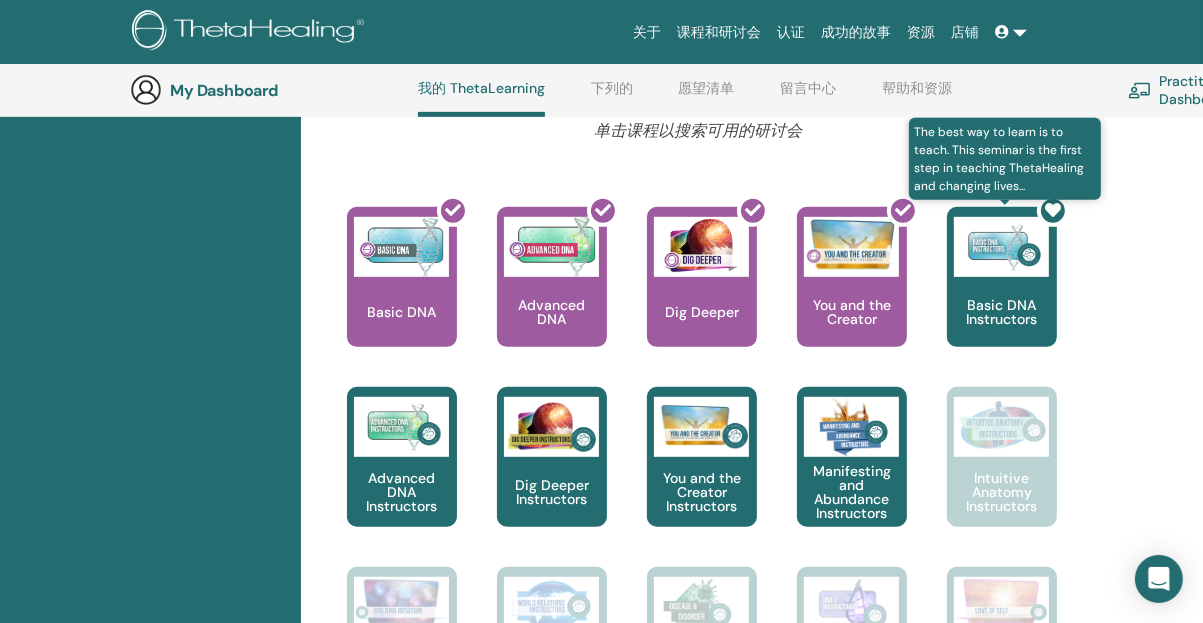 click at bounding box center (1014, 285) 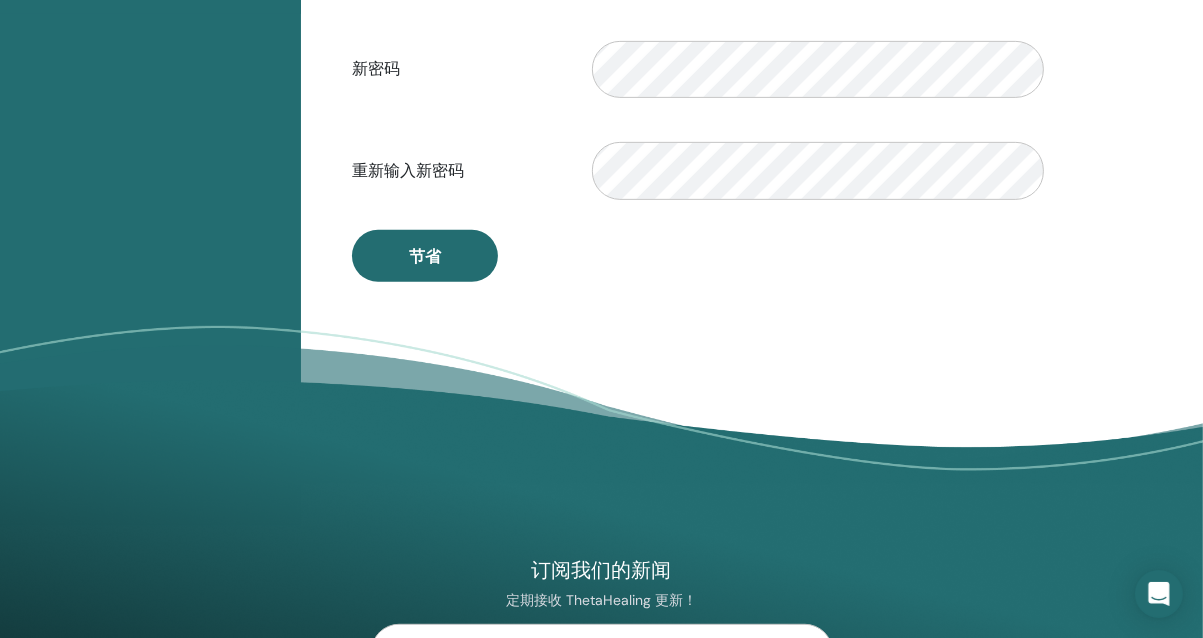 scroll, scrollTop: 0, scrollLeft: 0, axis: both 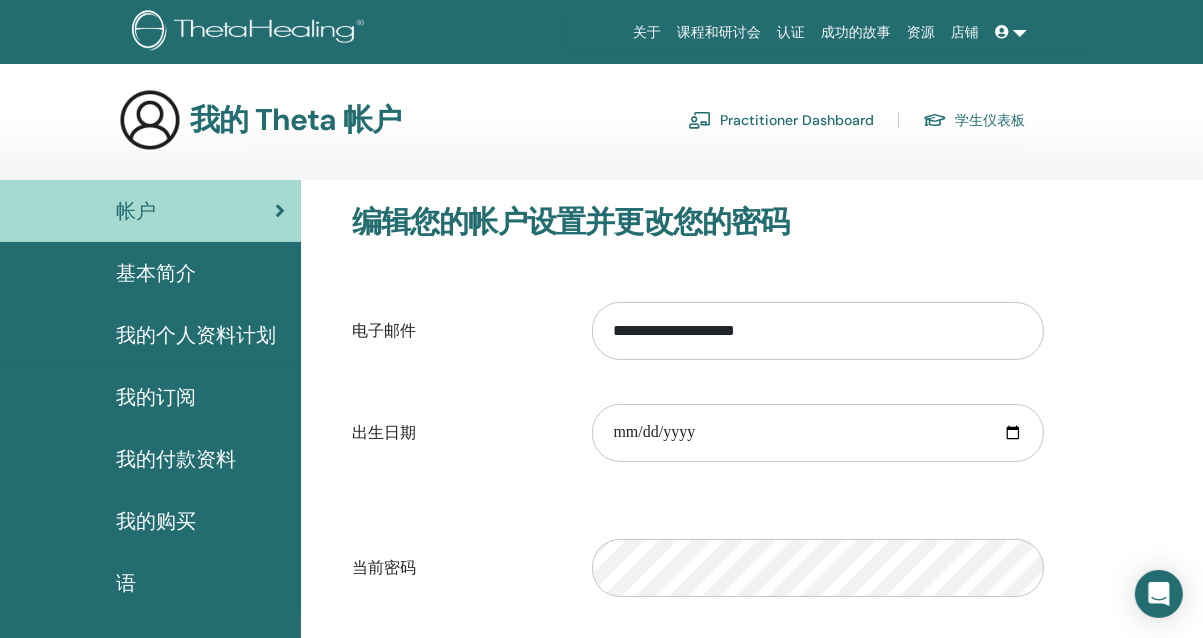 click on "学生仪表板" at bounding box center [974, 120] 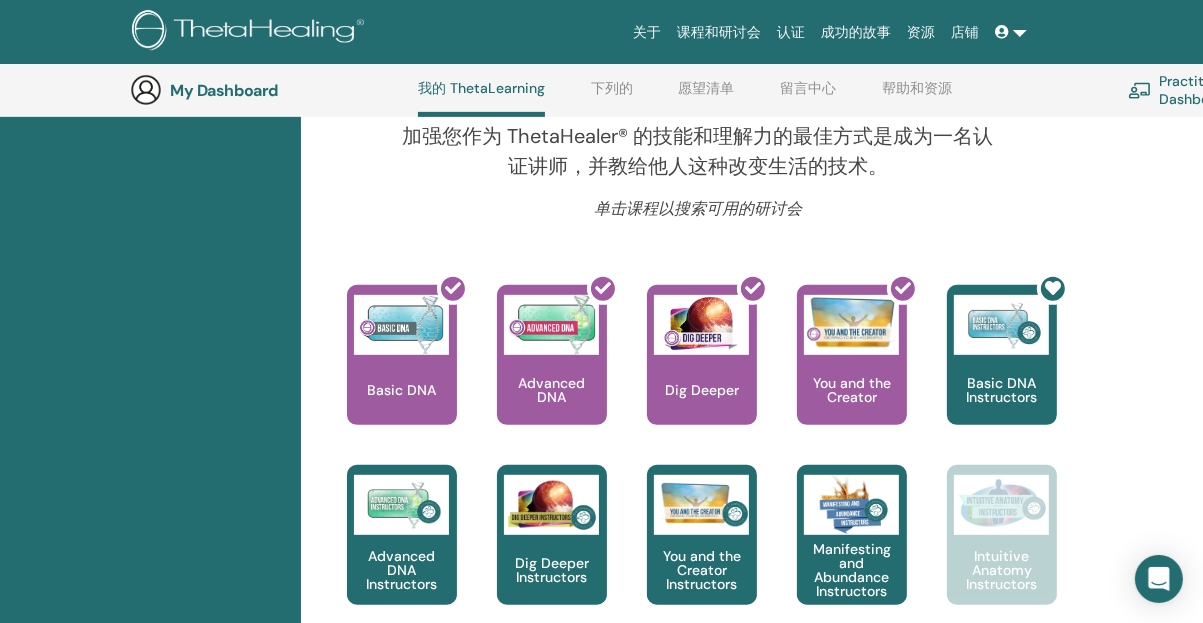 scroll, scrollTop: 652, scrollLeft: 0, axis: vertical 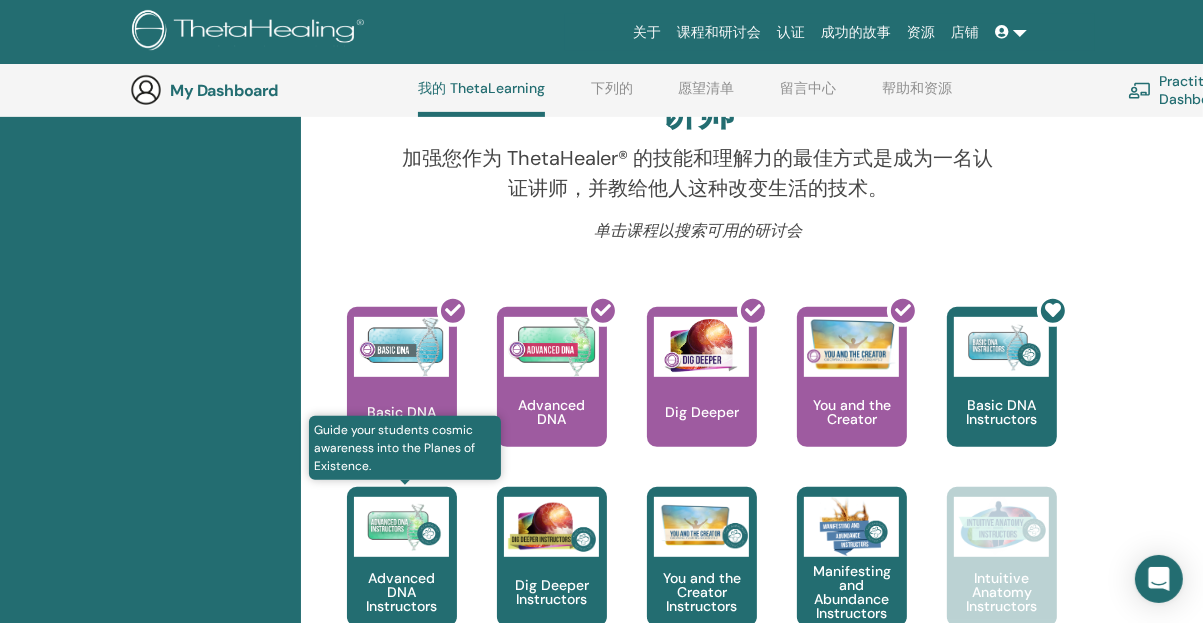 click at bounding box center [401, 527] 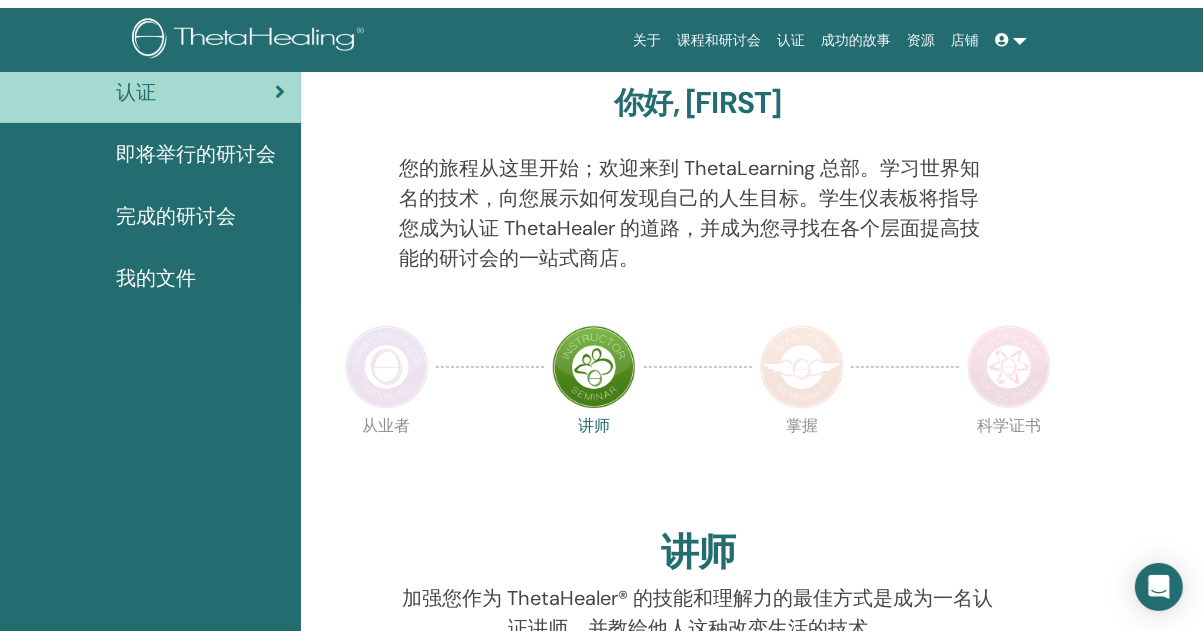 scroll, scrollTop: 0, scrollLeft: 0, axis: both 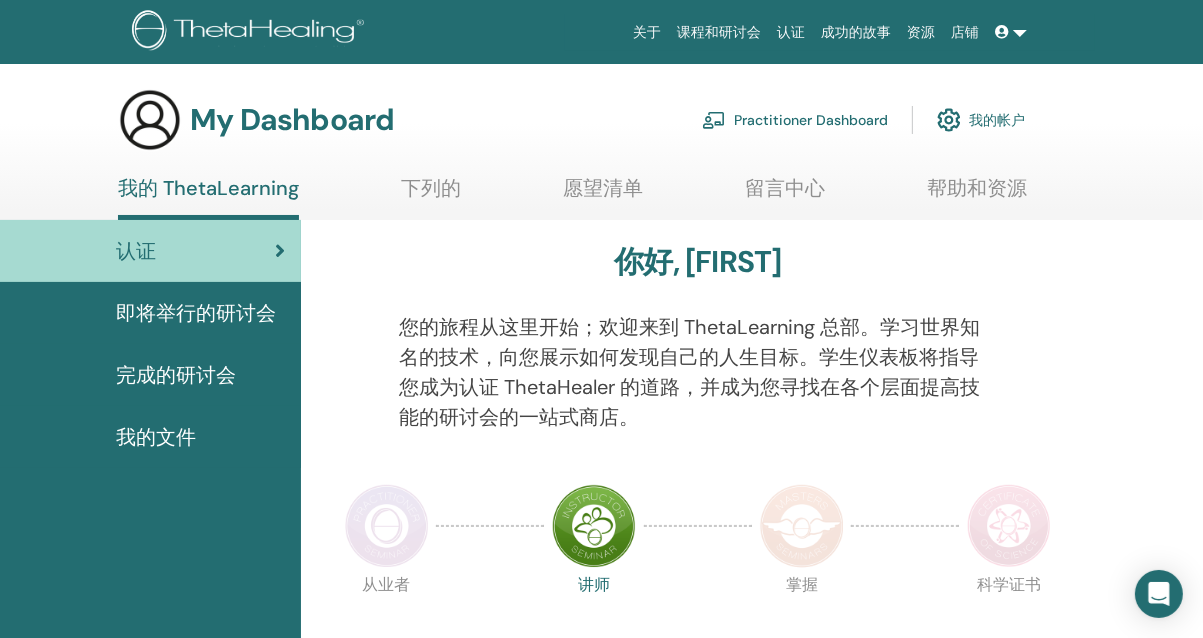 click at bounding box center (1011, 32) 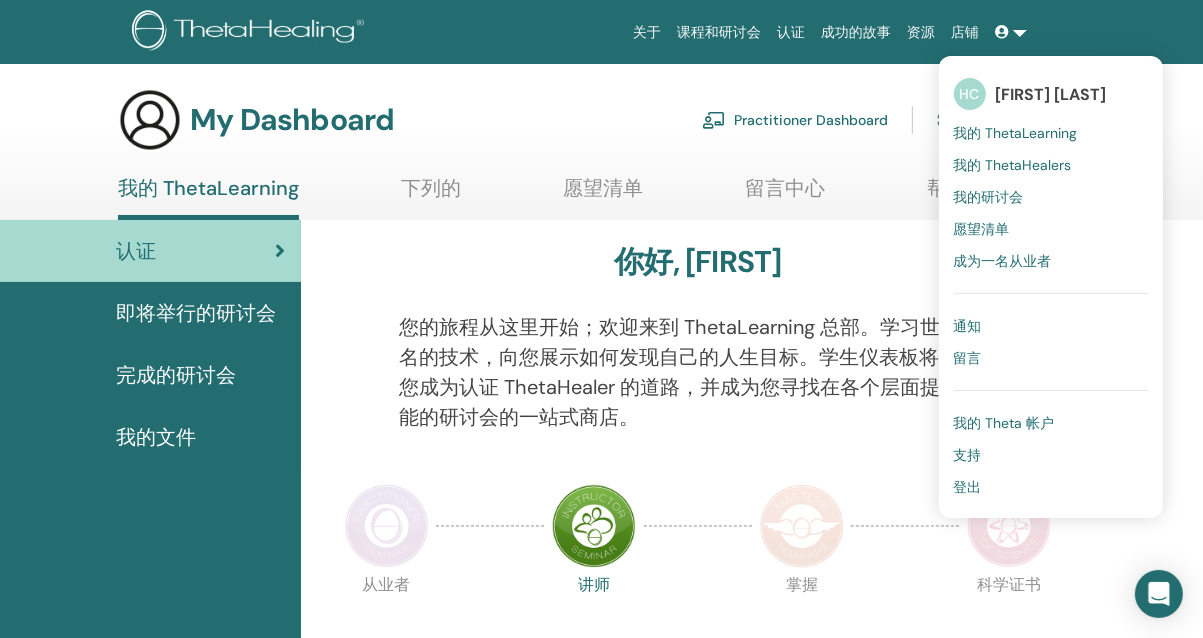 click on "登出" at bounding box center [968, 487] 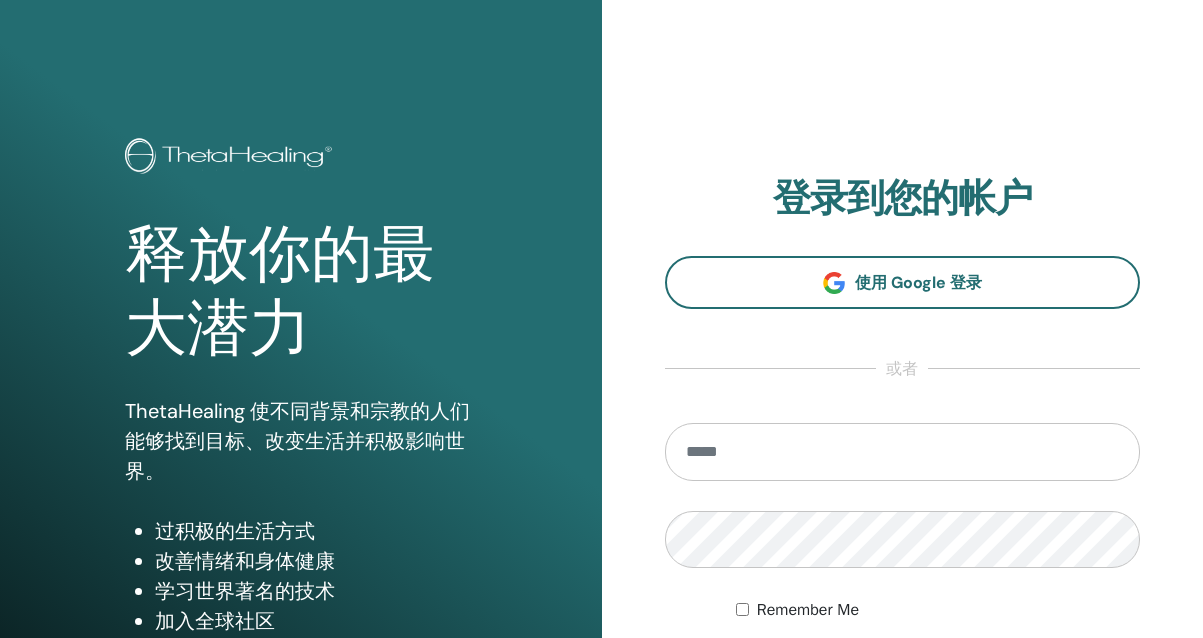 scroll, scrollTop: 0, scrollLeft: 0, axis: both 